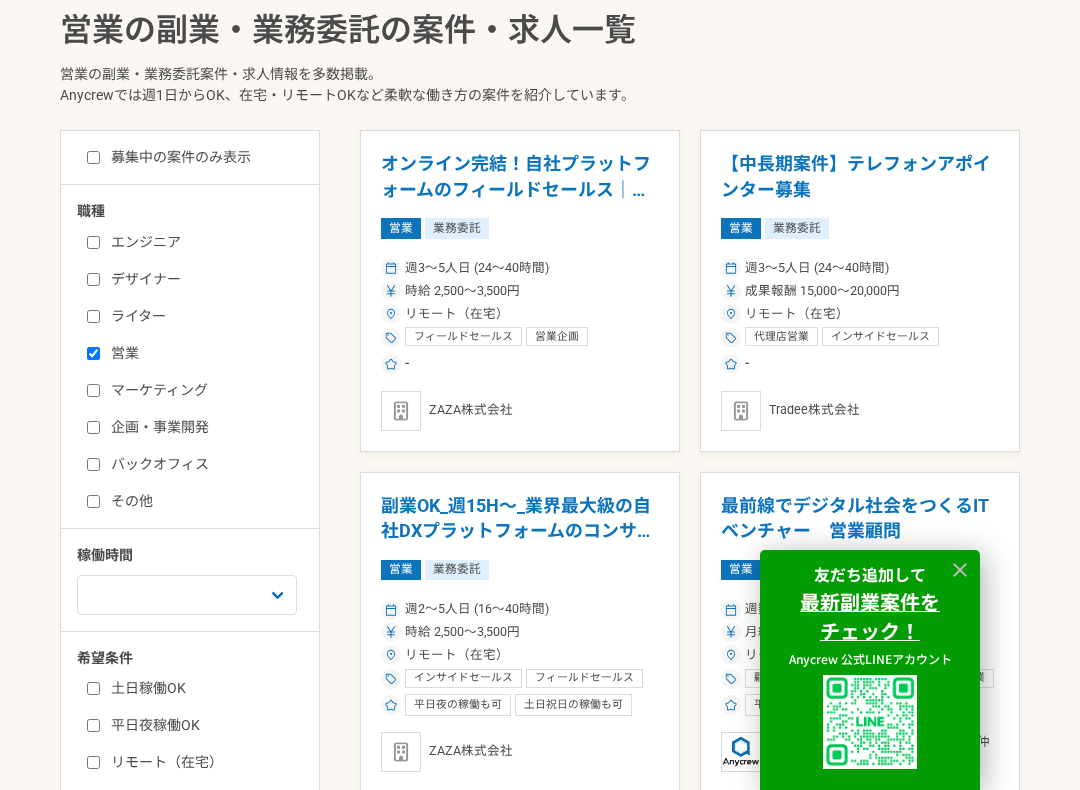 scroll, scrollTop: 412, scrollLeft: 0, axis: vertical 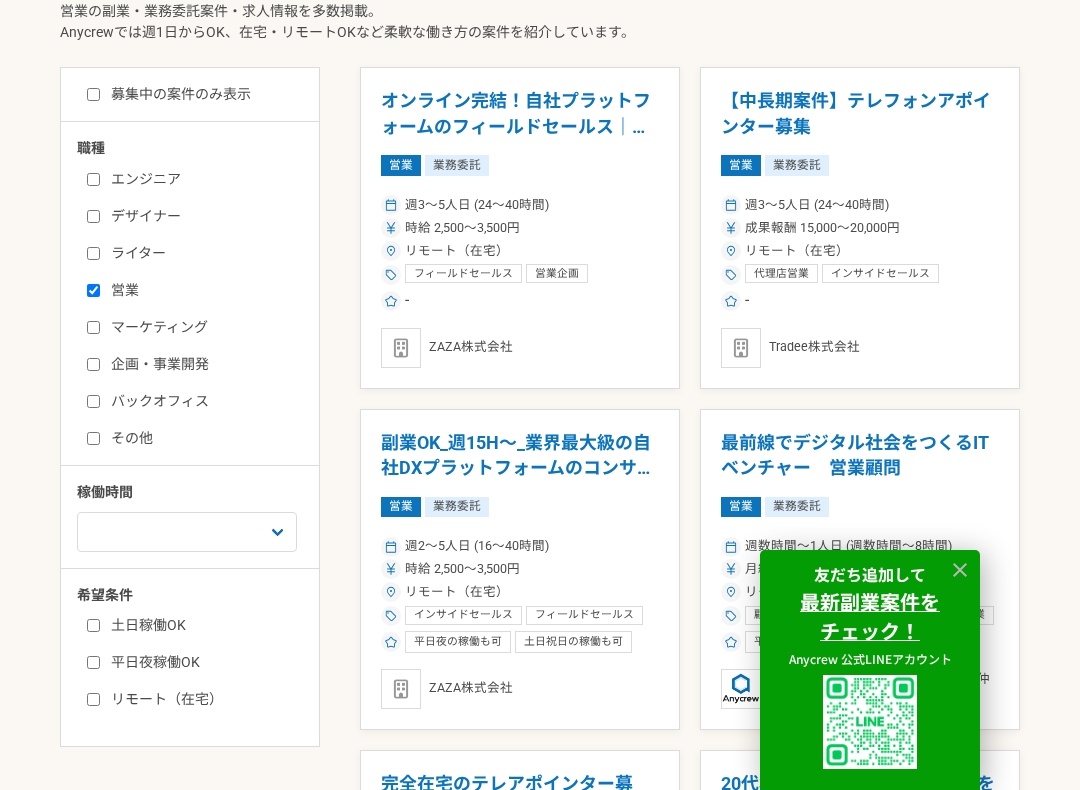 click 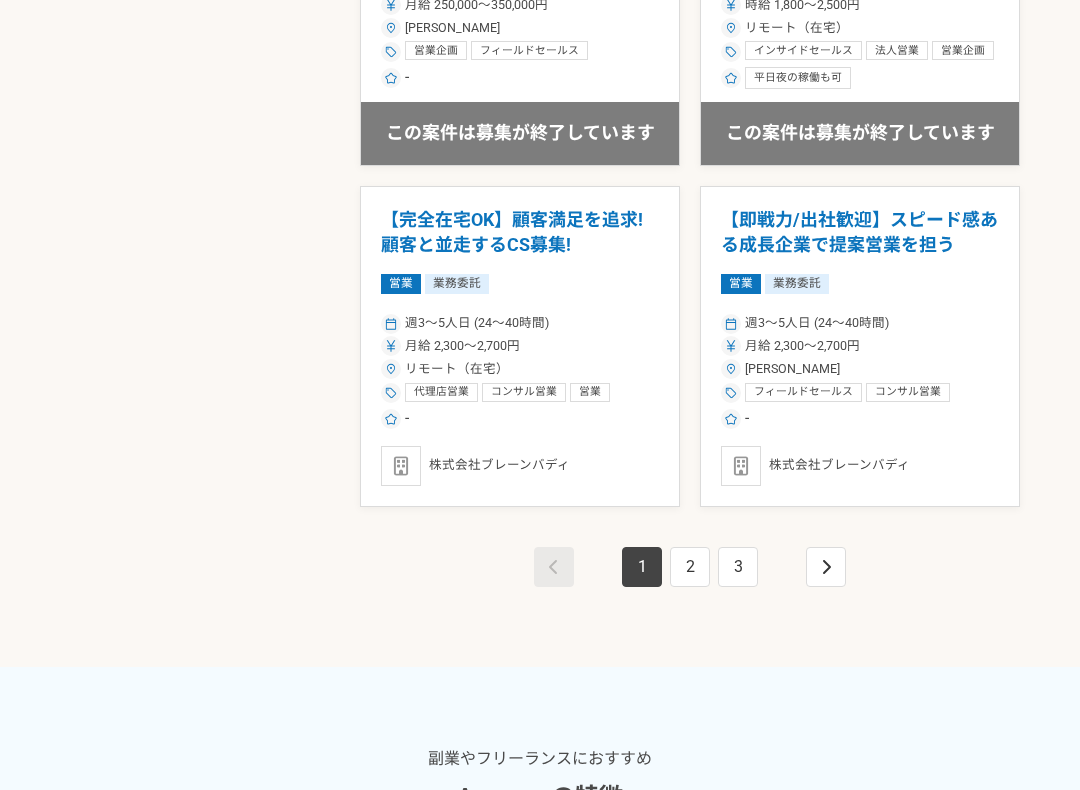 scroll, scrollTop: 3419, scrollLeft: 0, axis: vertical 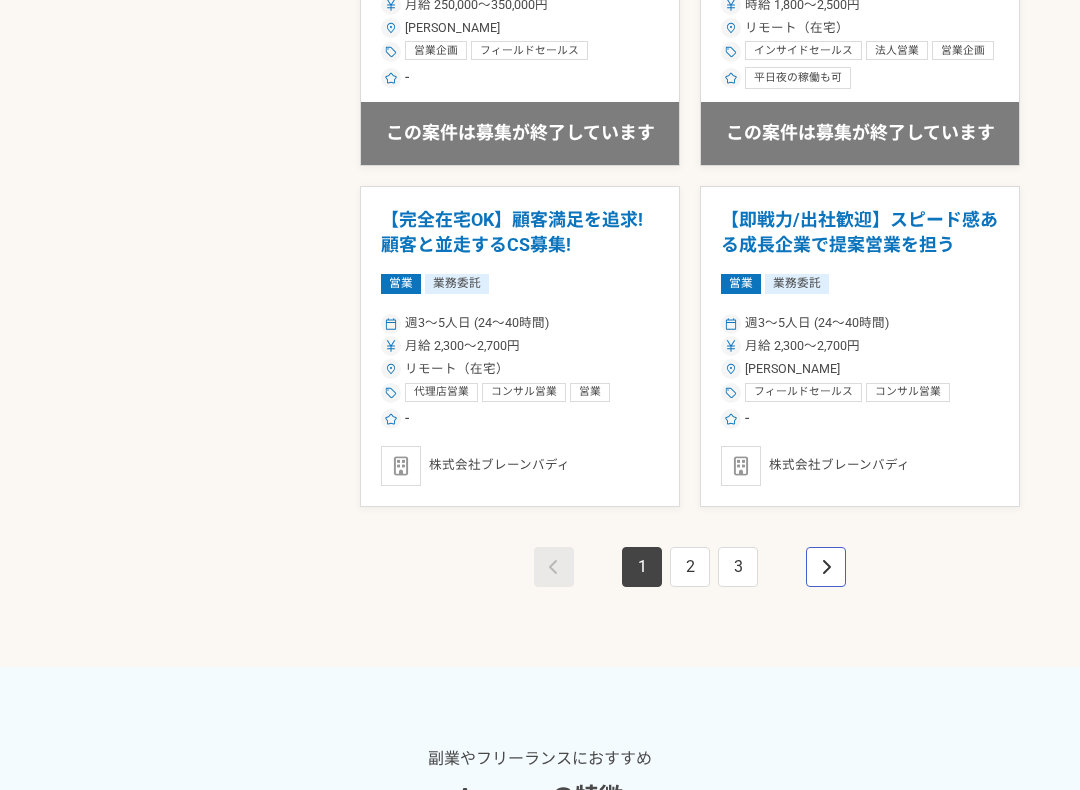 click 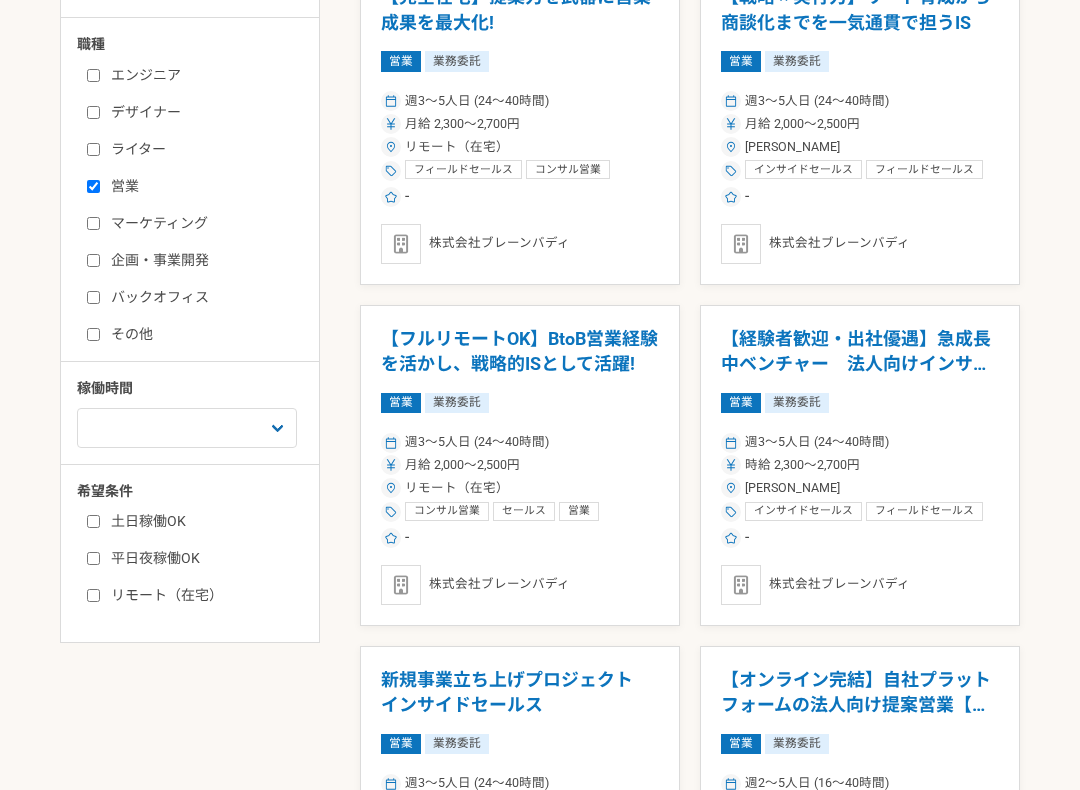 scroll, scrollTop: 576, scrollLeft: 0, axis: vertical 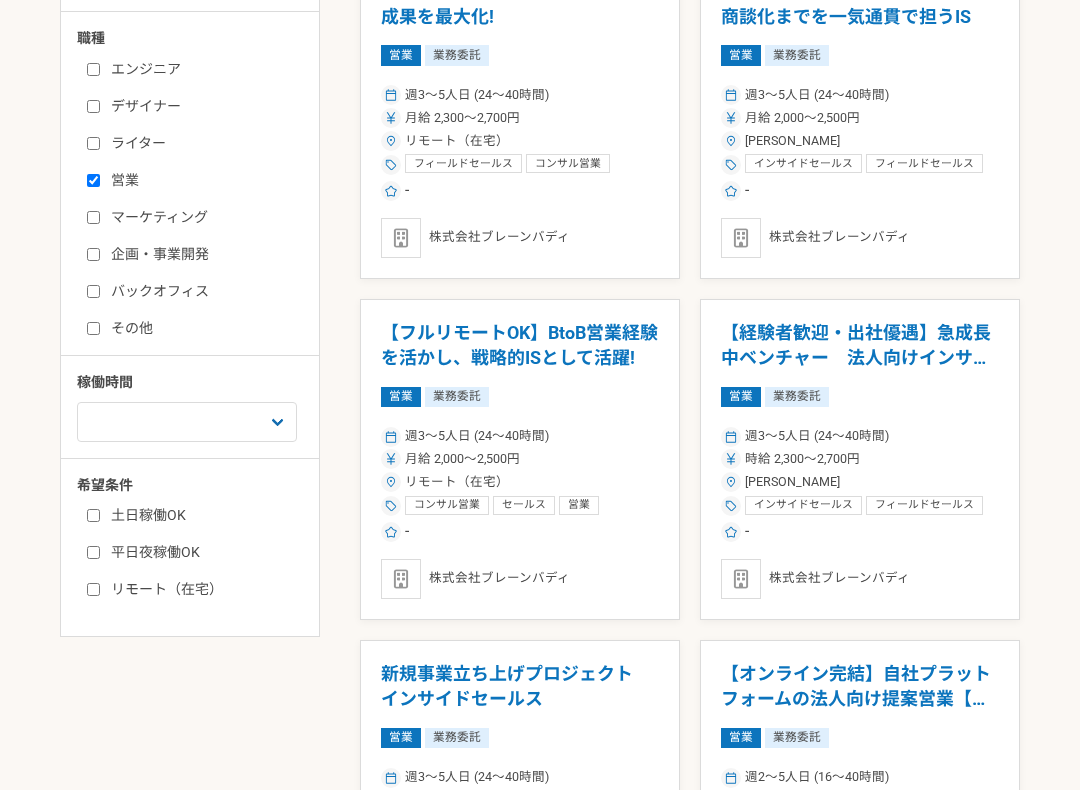 click on "時給 2,300〜2,700円" at bounding box center [860, 459] 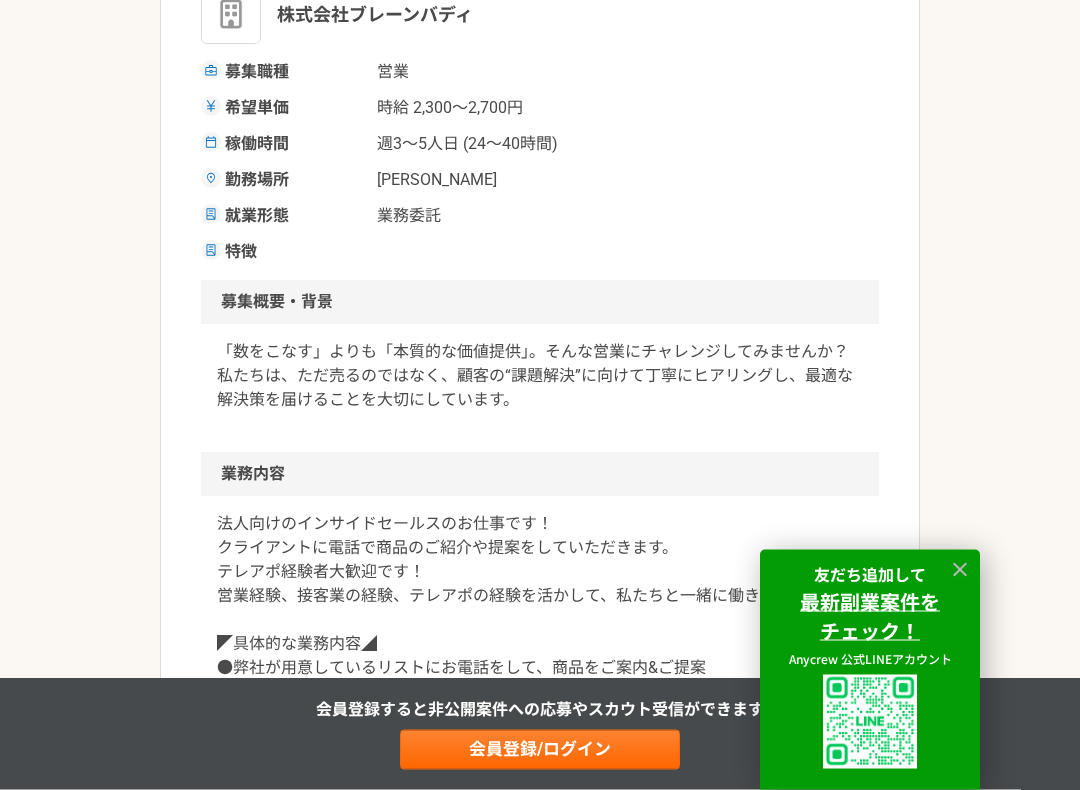 scroll, scrollTop: 374, scrollLeft: 0, axis: vertical 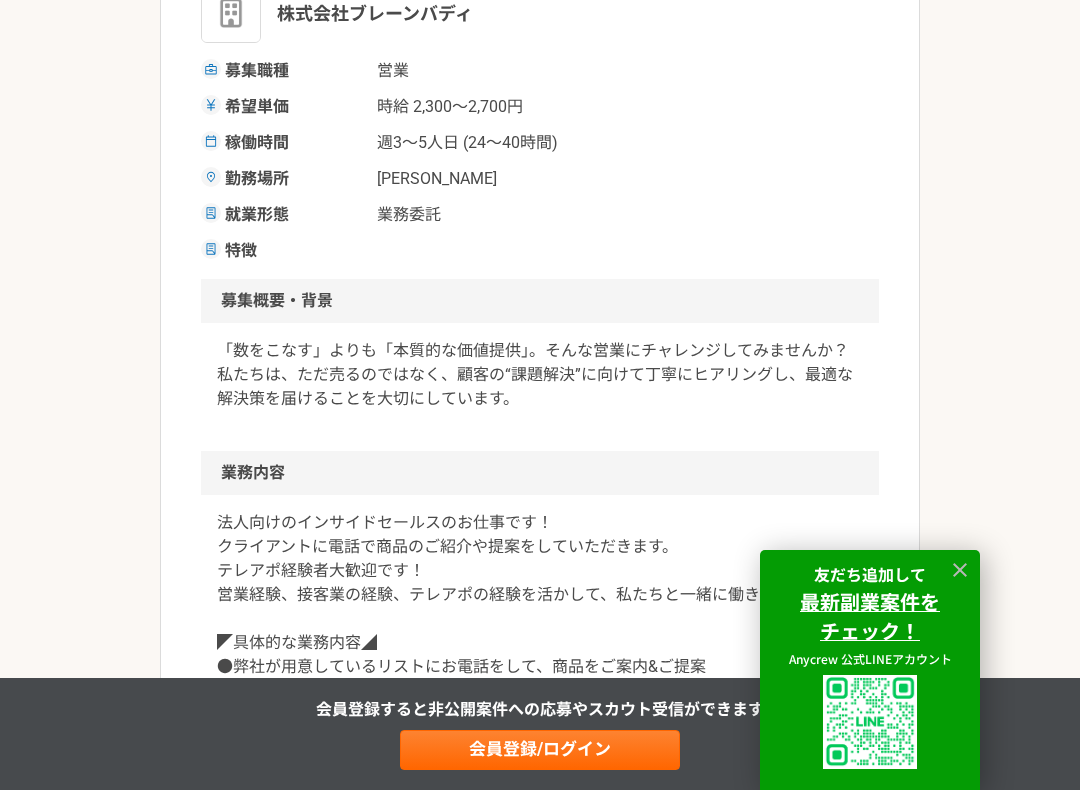 click 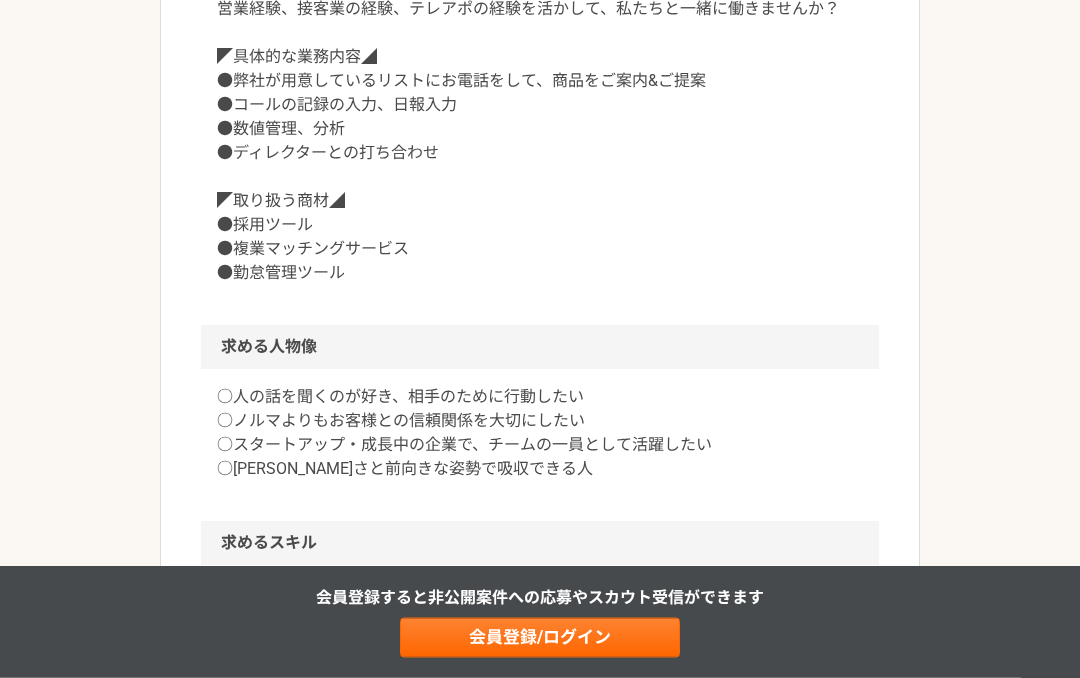 scroll, scrollTop: 765, scrollLeft: 0, axis: vertical 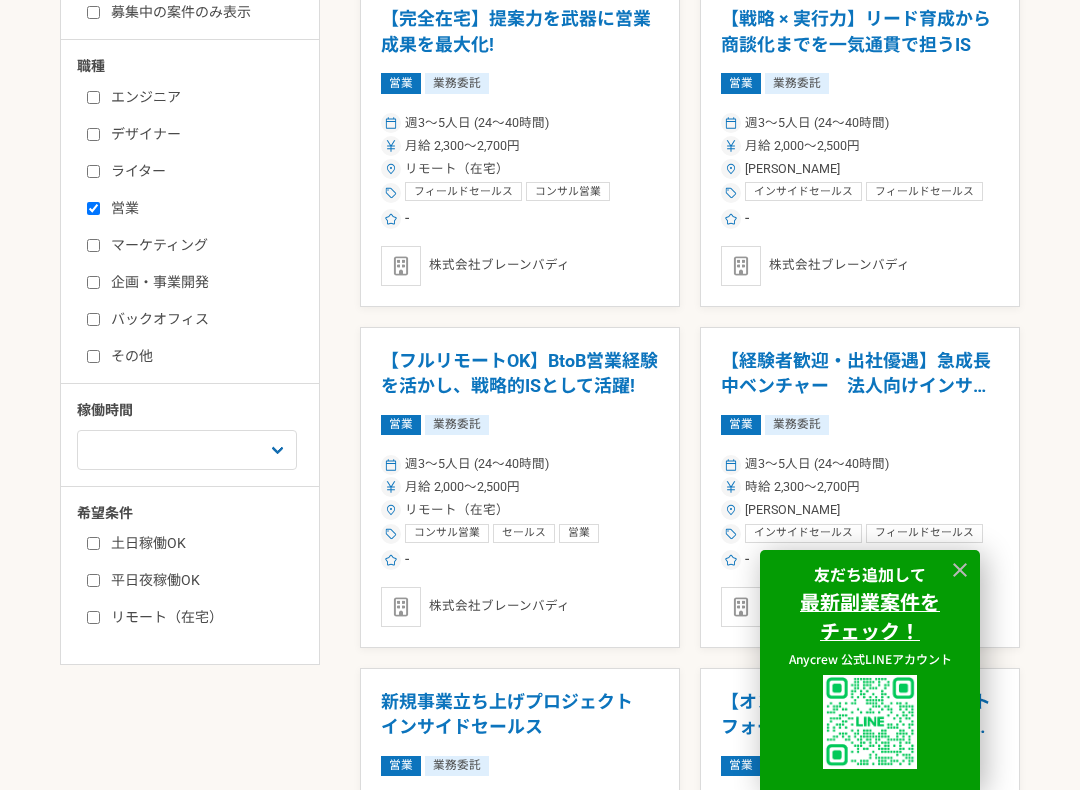 click 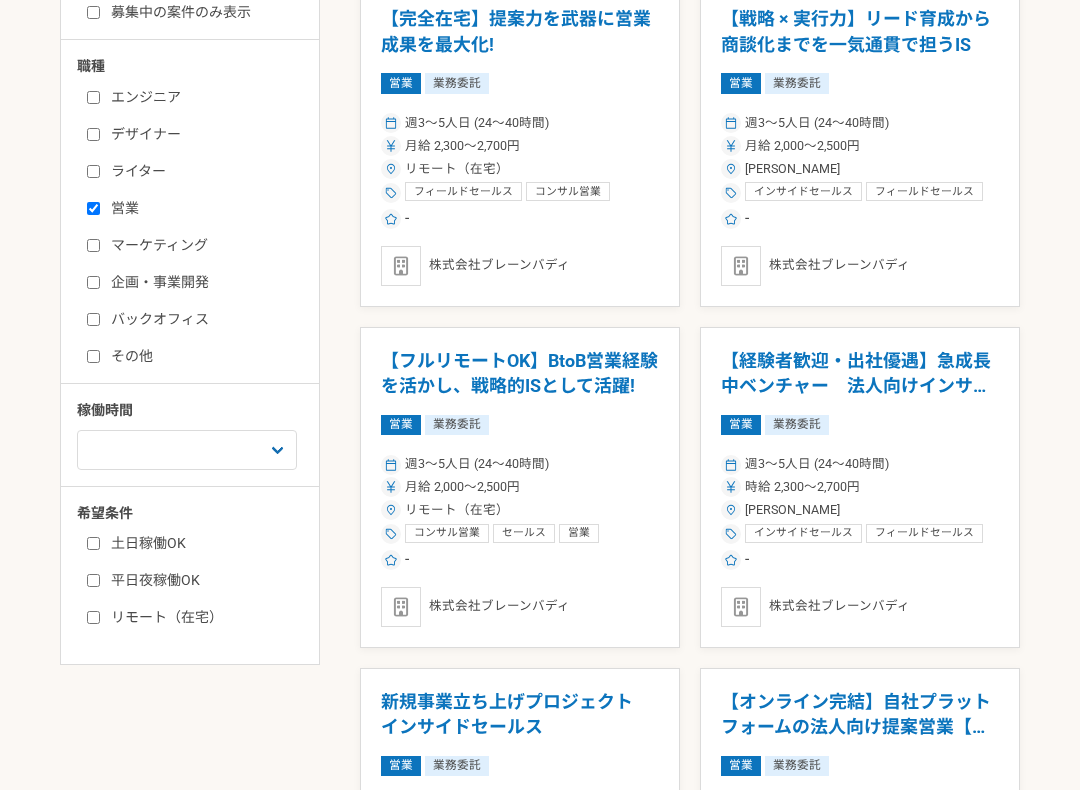click on "リモート（在宅）" at bounding box center (520, 510) 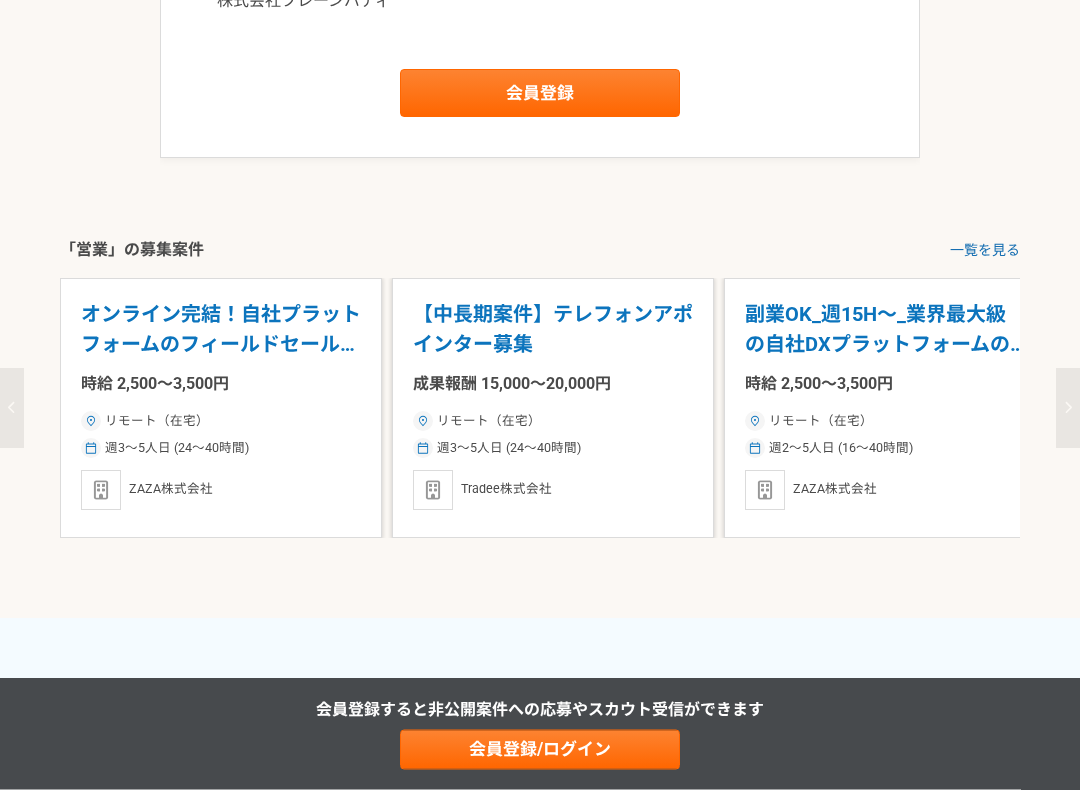 scroll, scrollTop: 1948, scrollLeft: 0, axis: vertical 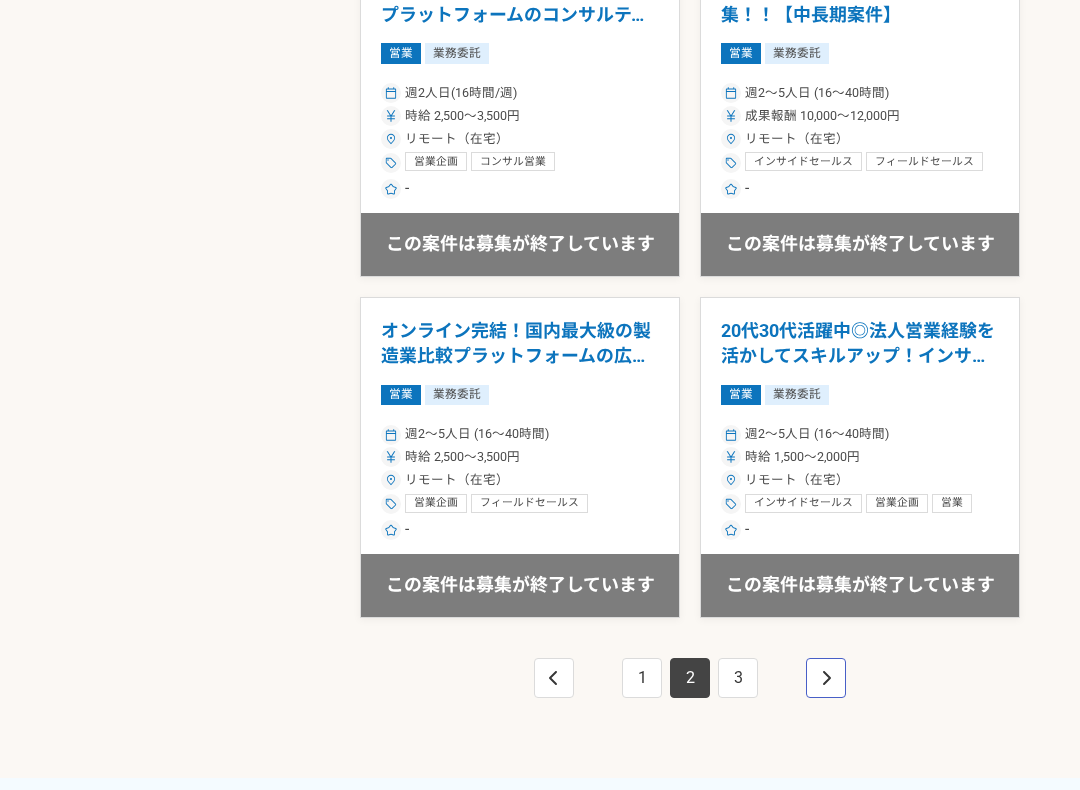 click 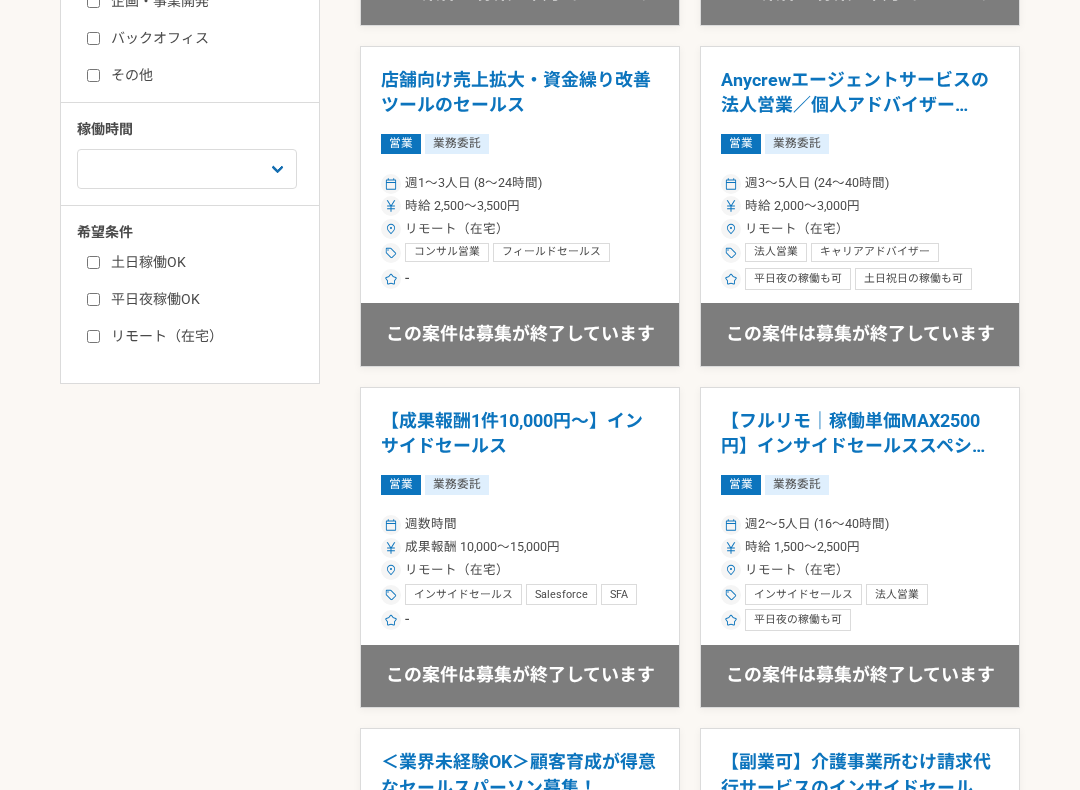 scroll, scrollTop: 833, scrollLeft: 0, axis: vertical 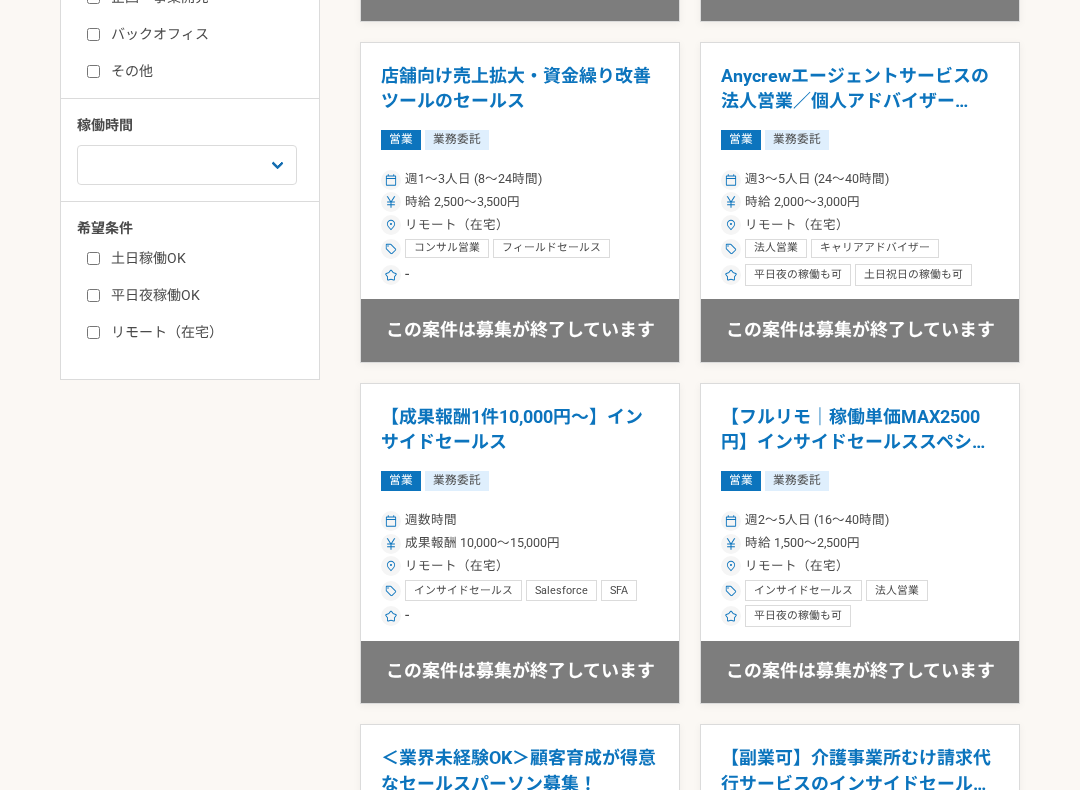 click on "営業 業務委託" at bounding box center (520, 481) 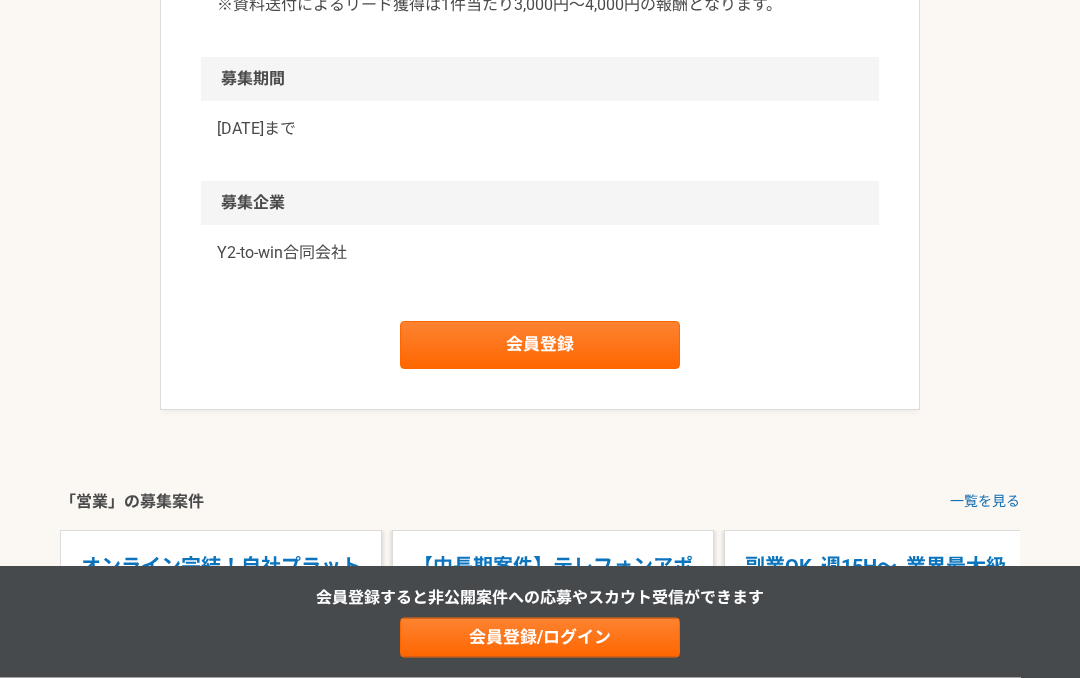 scroll, scrollTop: 1816, scrollLeft: 0, axis: vertical 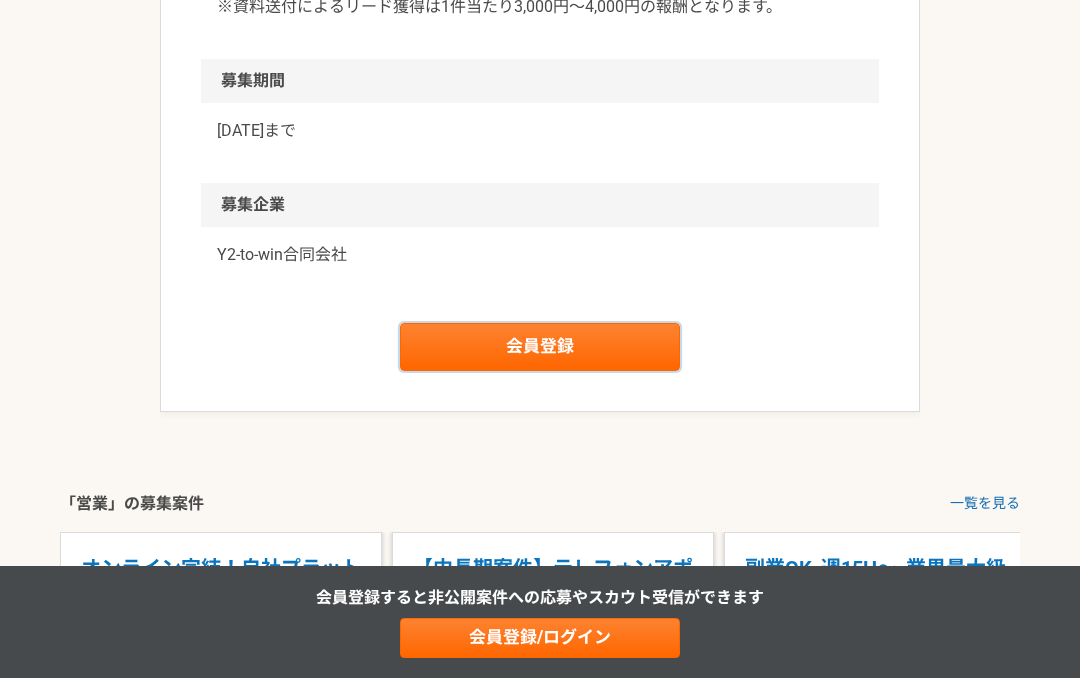 click on "会員登録" at bounding box center (540, 347) 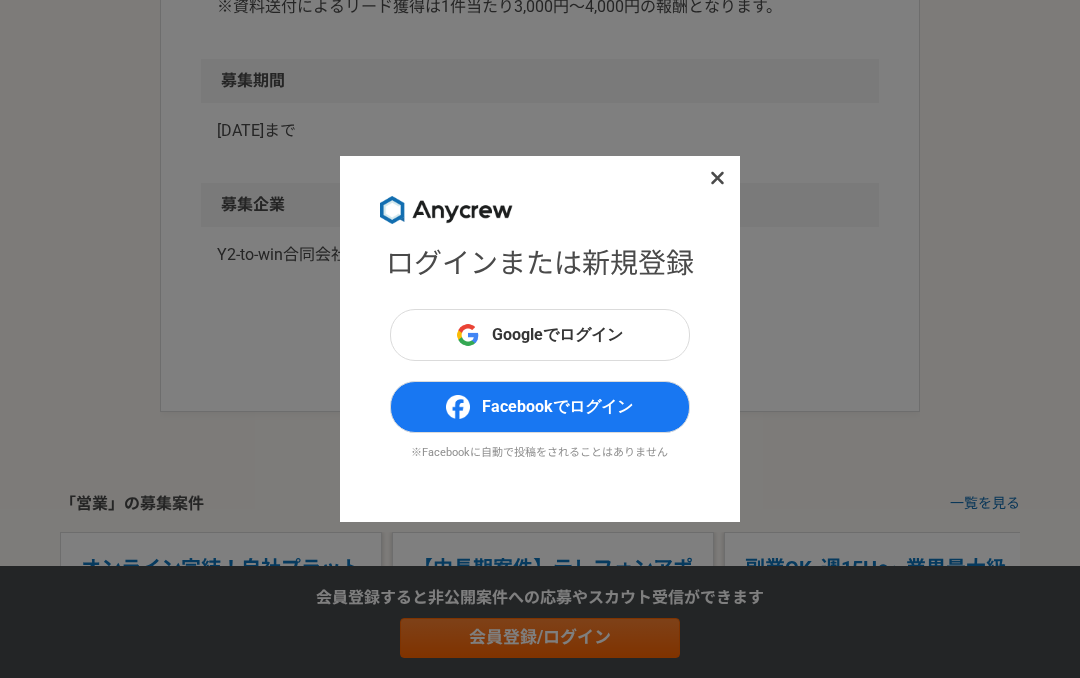 click on "Googleでログイン" at bounding box center (540, 335) 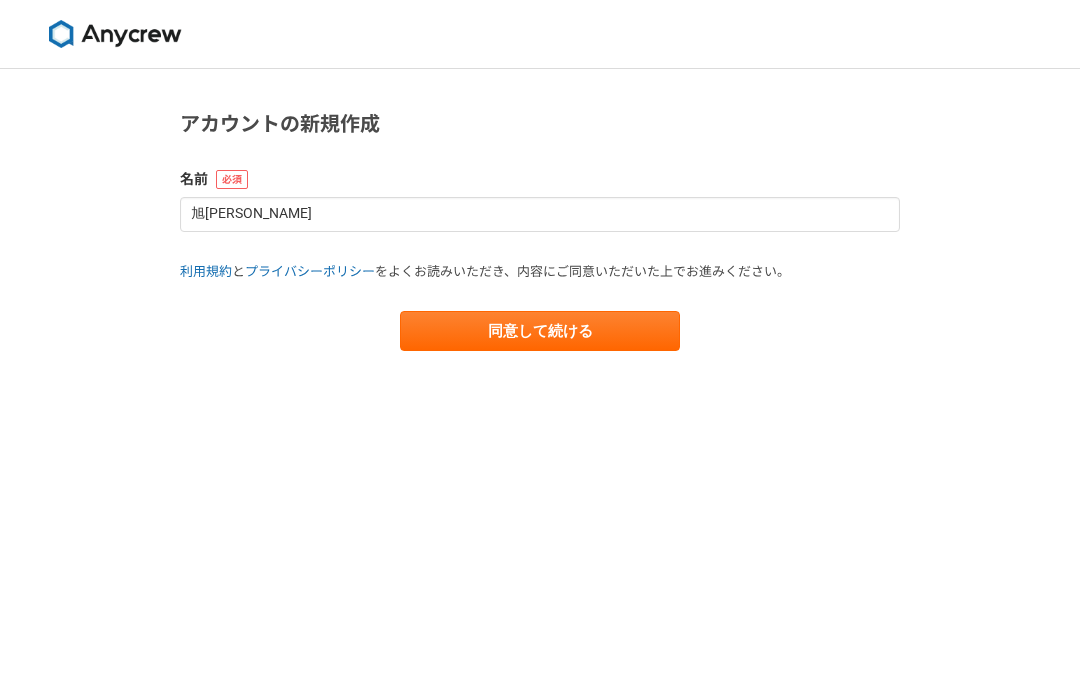 scroll, scrollTop: 0, scrollLeft: 0, axis: both 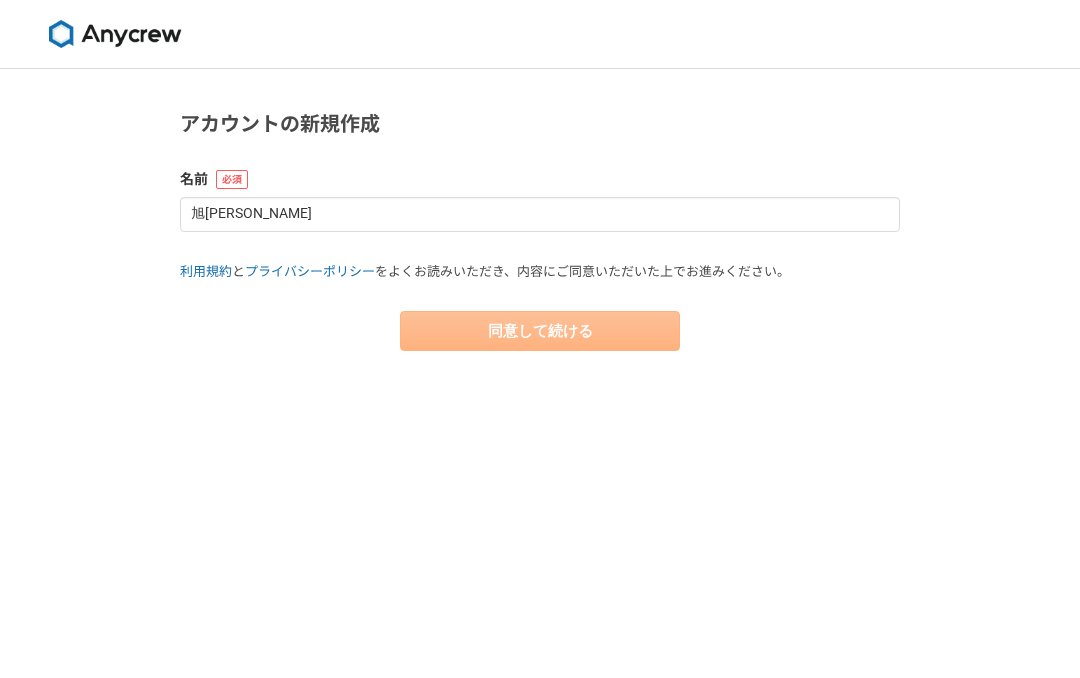 select on "13" 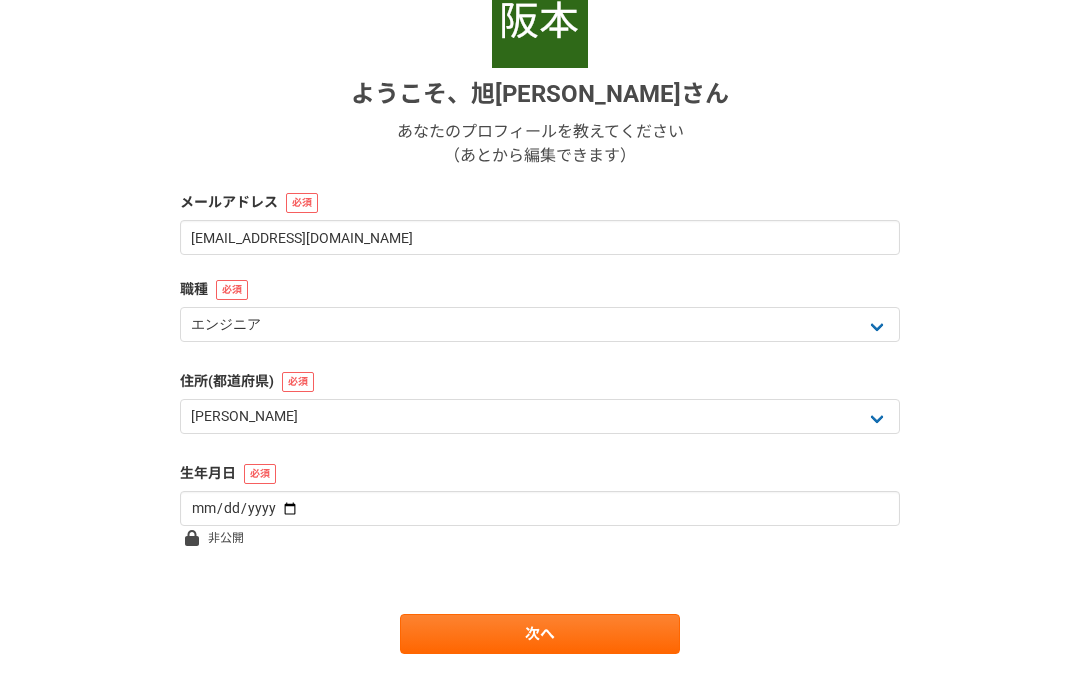 scroll, scrollTop: 278, scrollLeft: 0, axis: vertical 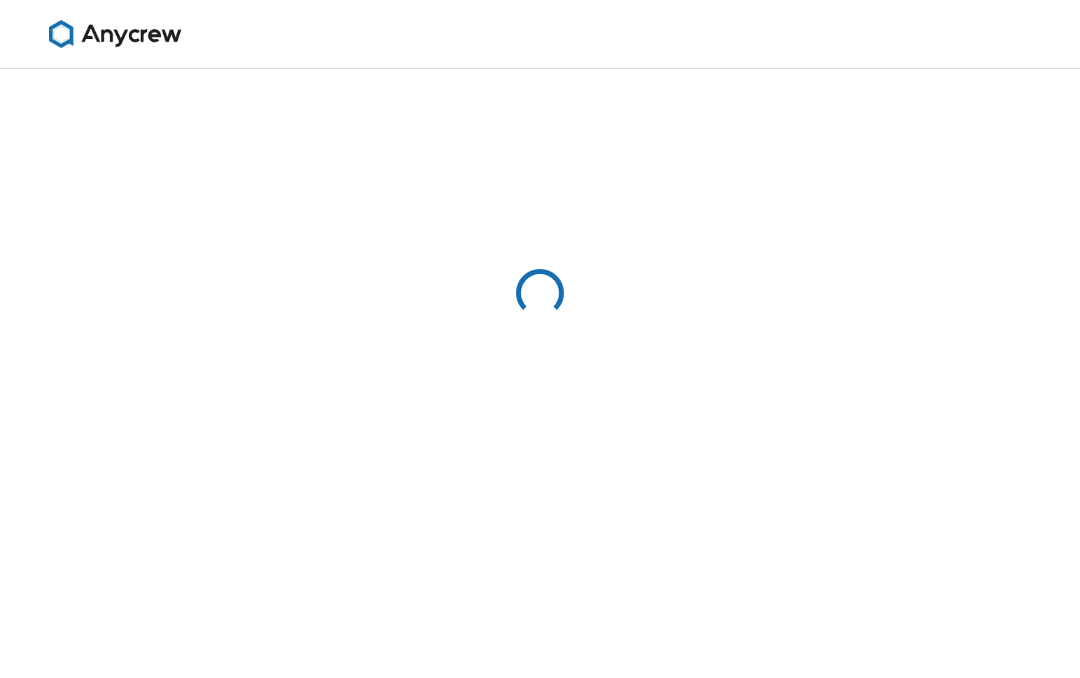 select on "13" 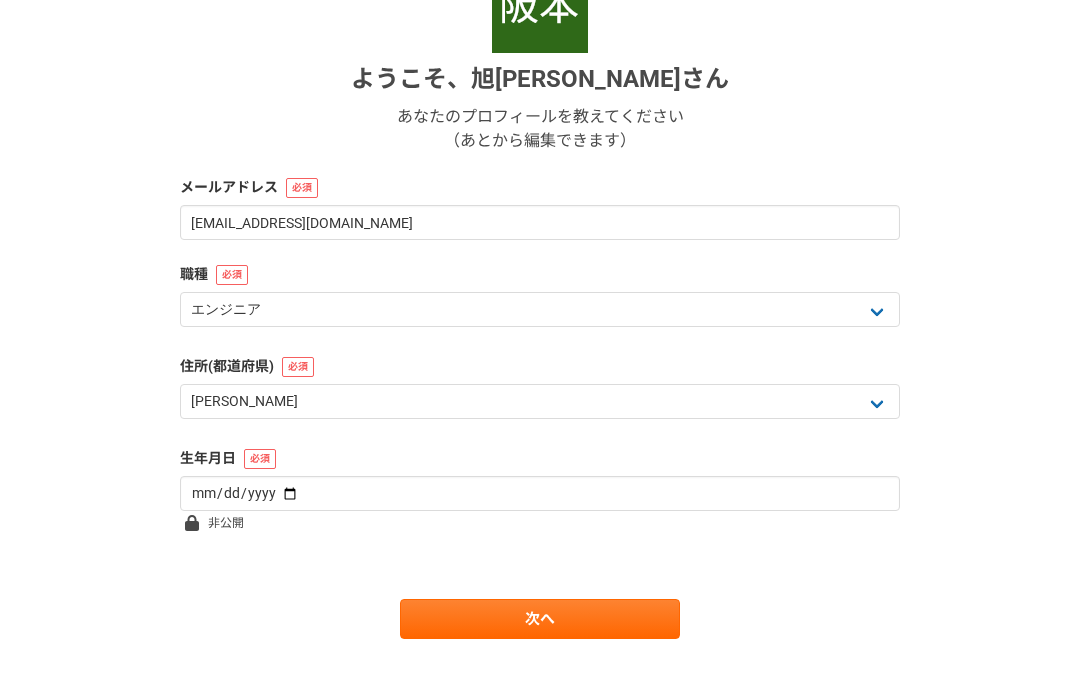 scroll, scrollTop: 0, scrollLeft: 0, axis: both 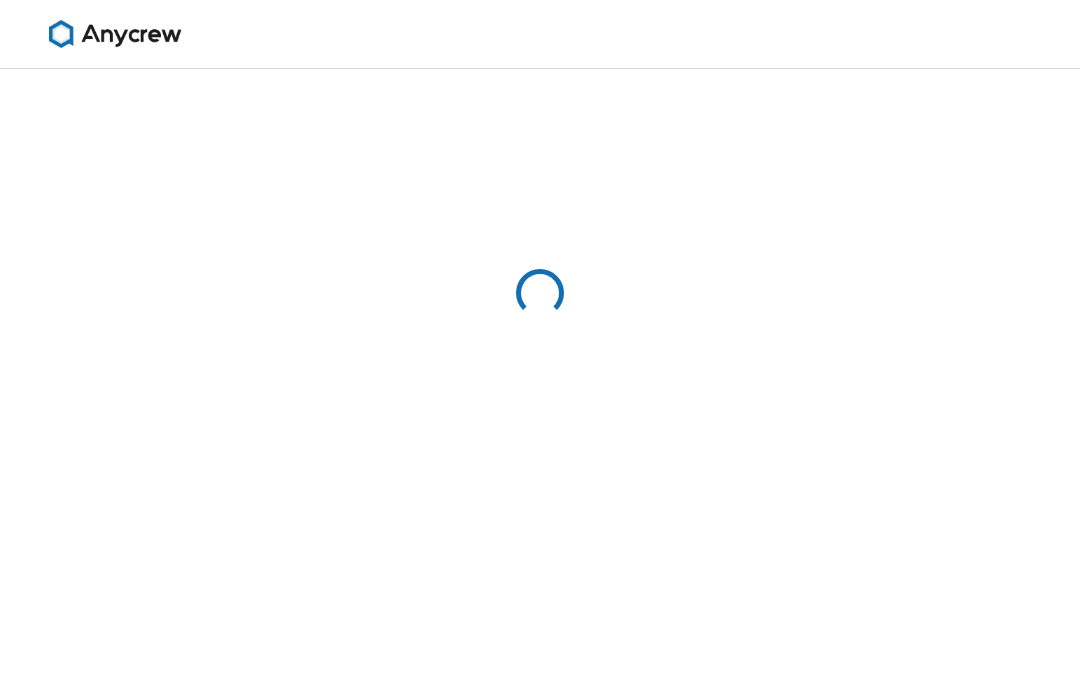 select on "13" 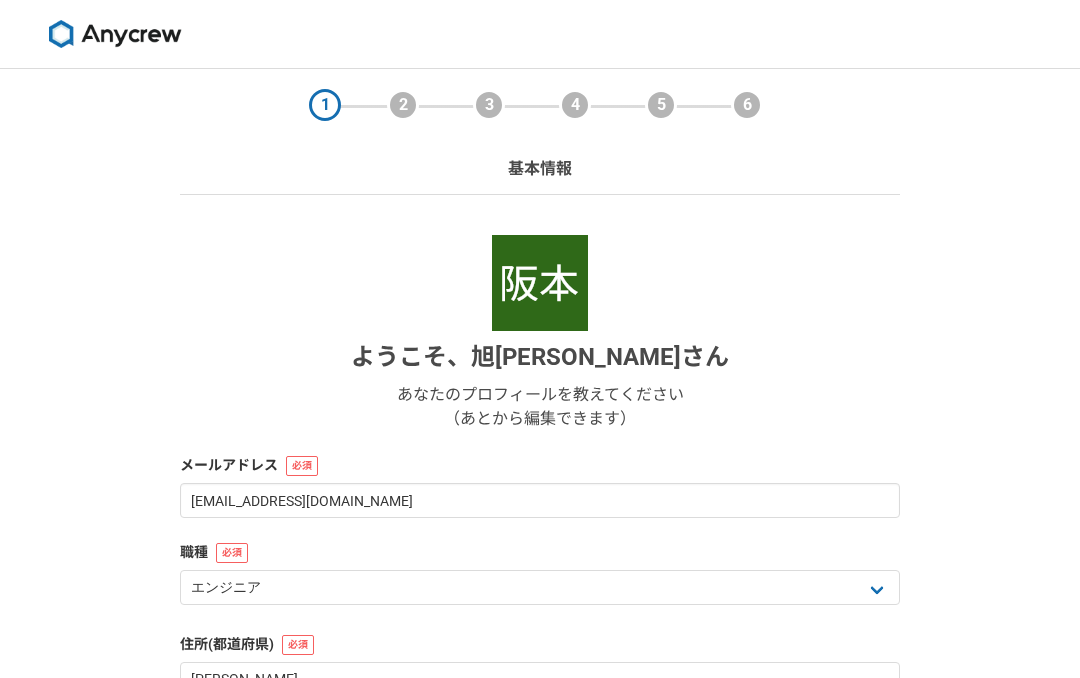 select on "13" 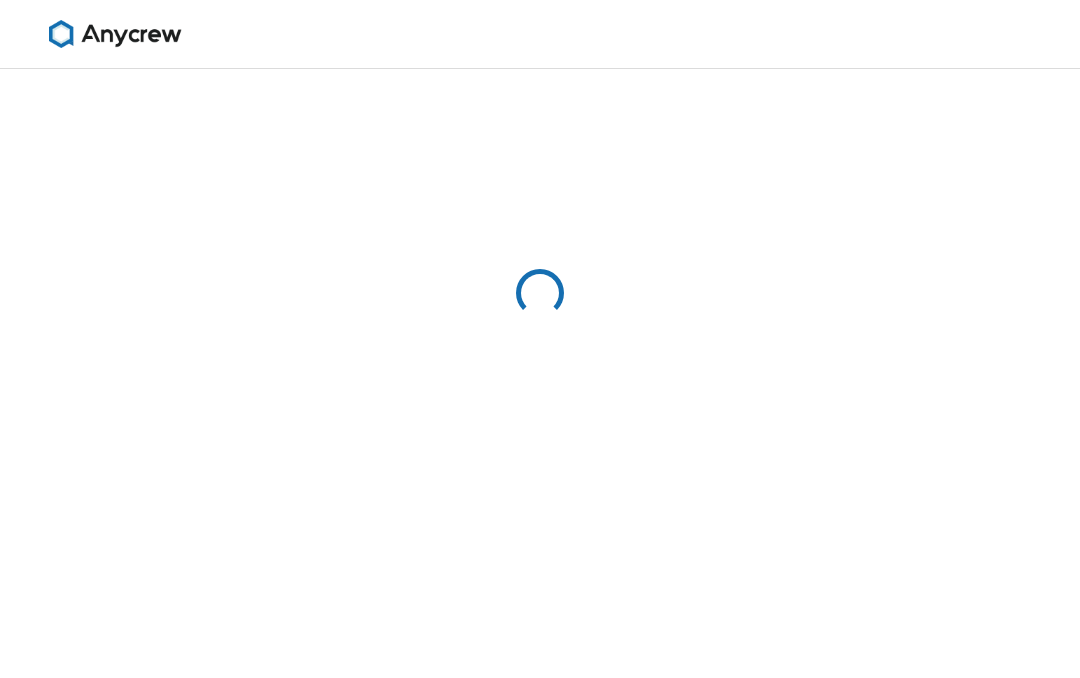 select on "13" 